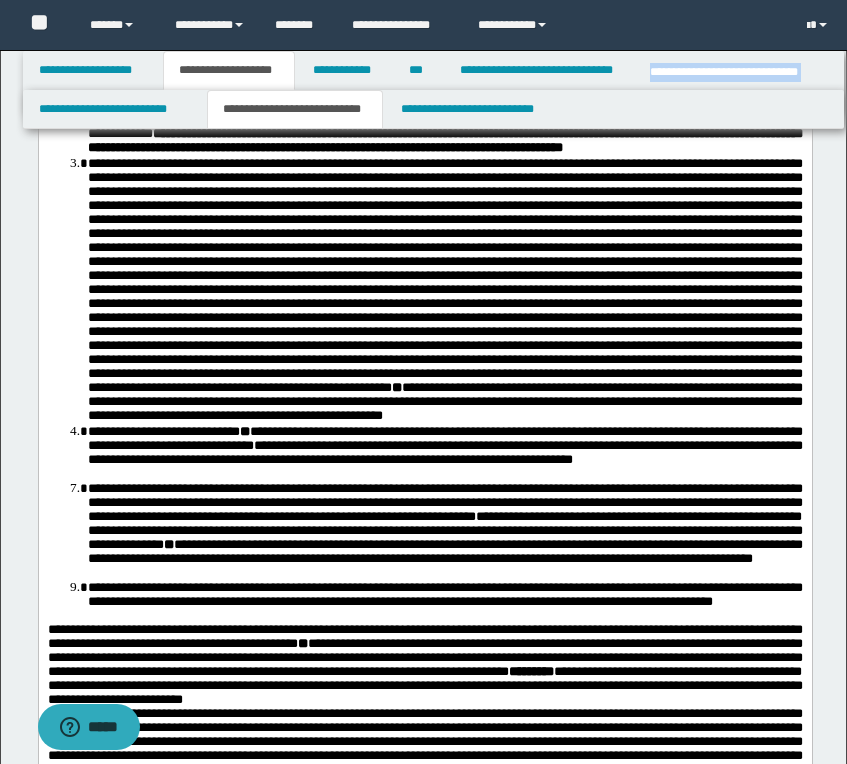 scroll, scrollTop: 0, scrollLeft: 0, axis: both 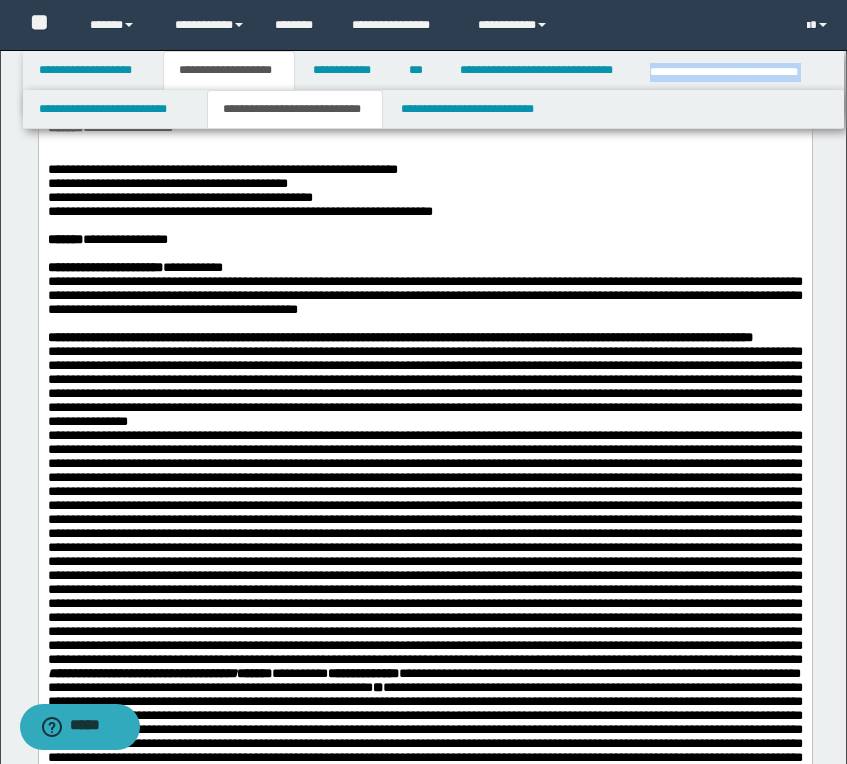 click on "**********" at bounding box center [424, 184] 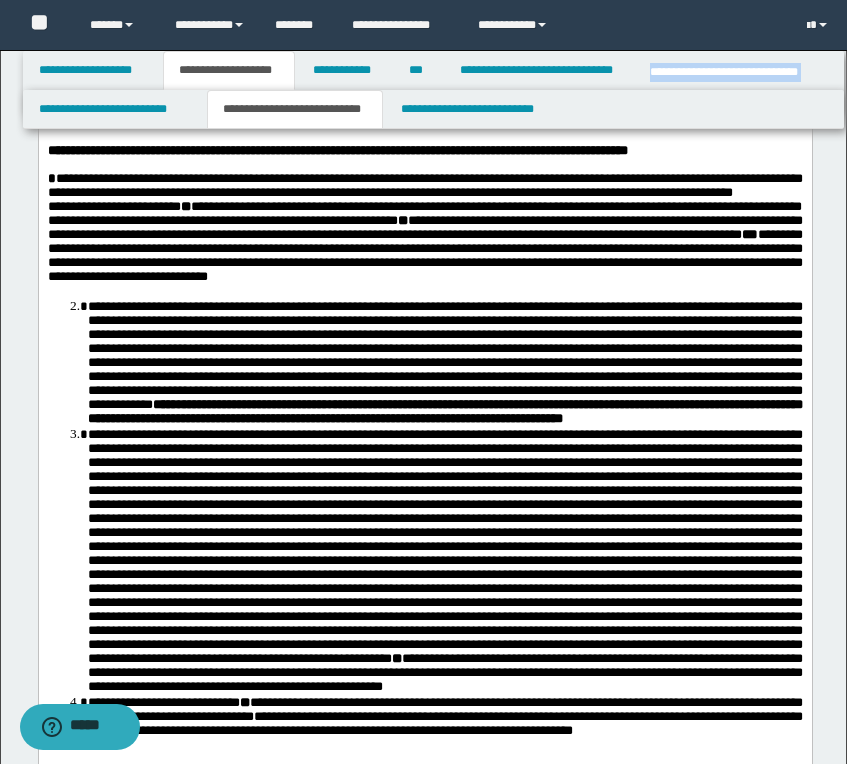 scroll, scrollTop: 2785, scrollLeft: 0, axis: vertical 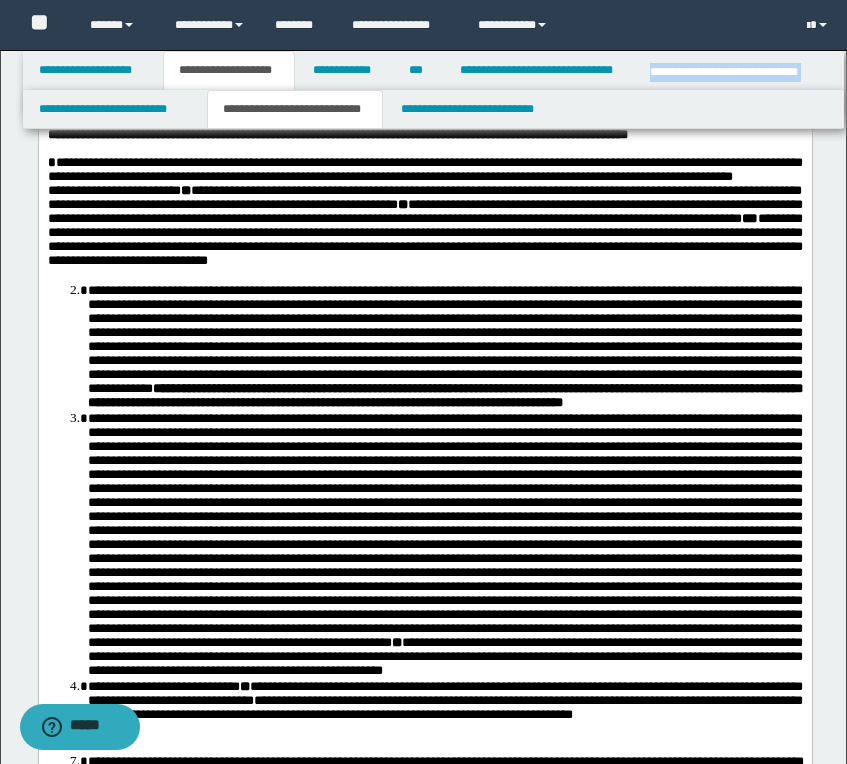 drag, startPoint x: 100, startPoint y: 229, endPoint x: 648, endPoint y: 290, distance: 551.38464 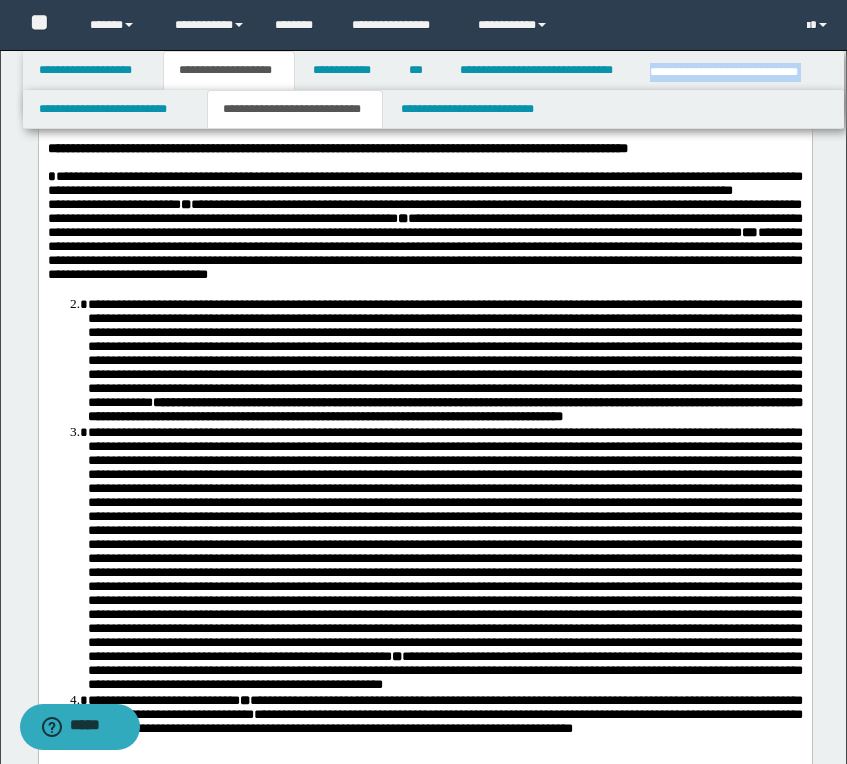 click on "**********" at bounding box center [424, -232] 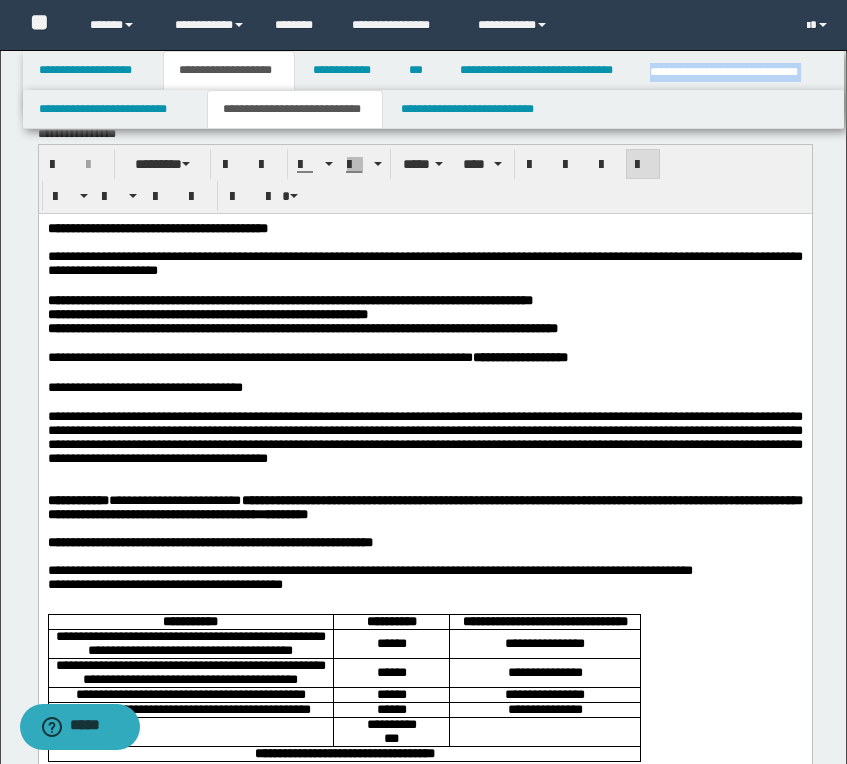 scroll, scrollTop: 0, scrollLeft: 0, axis: both 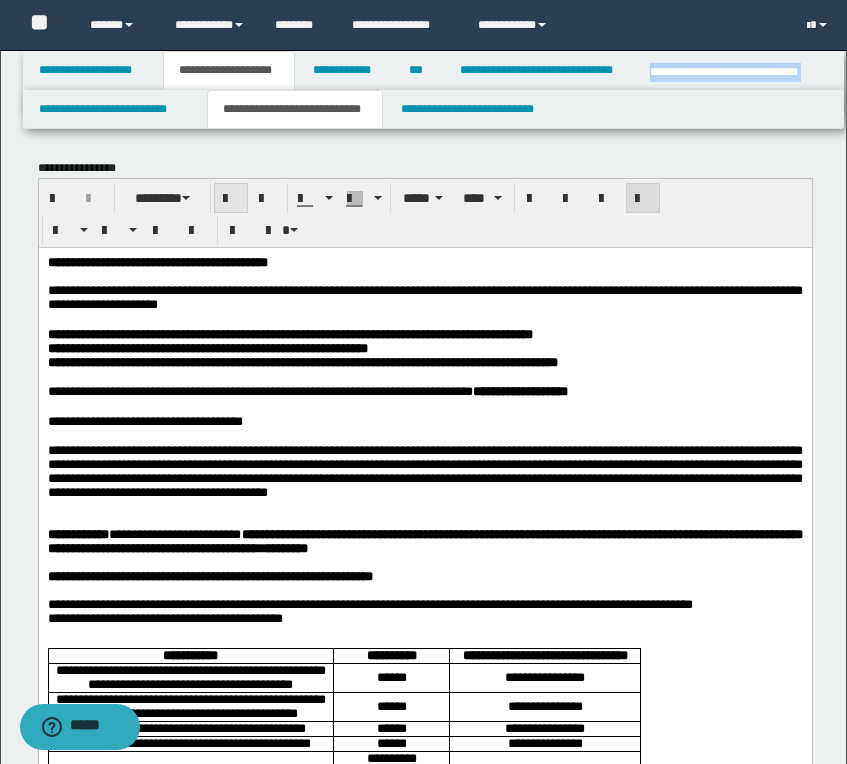 click at bounding box center [231, 199] 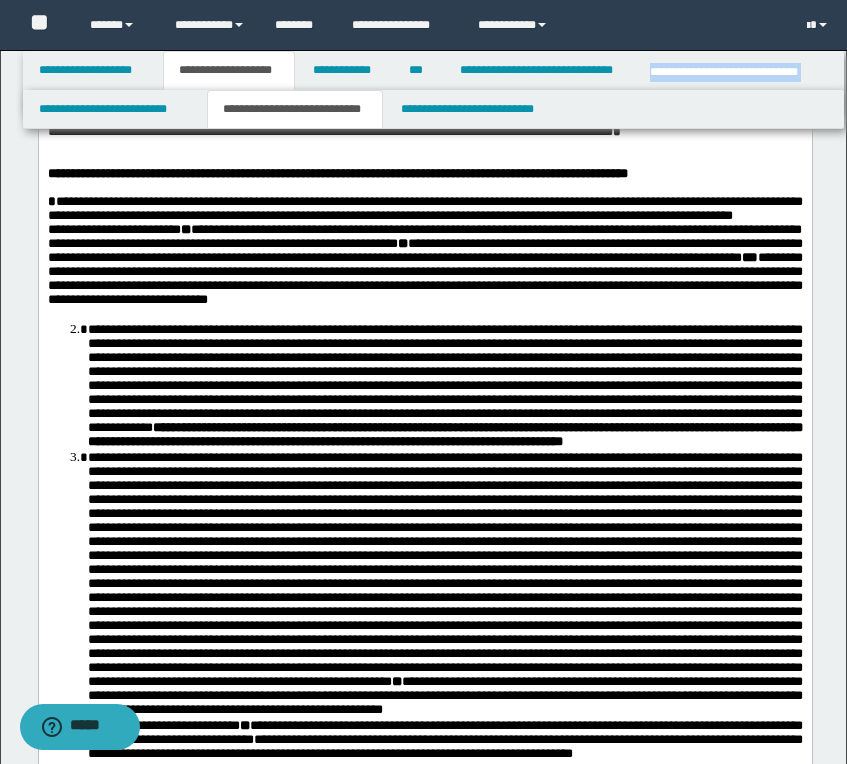scroll, scrollTop: 2751, scrollLeft: 0, axis: vertical 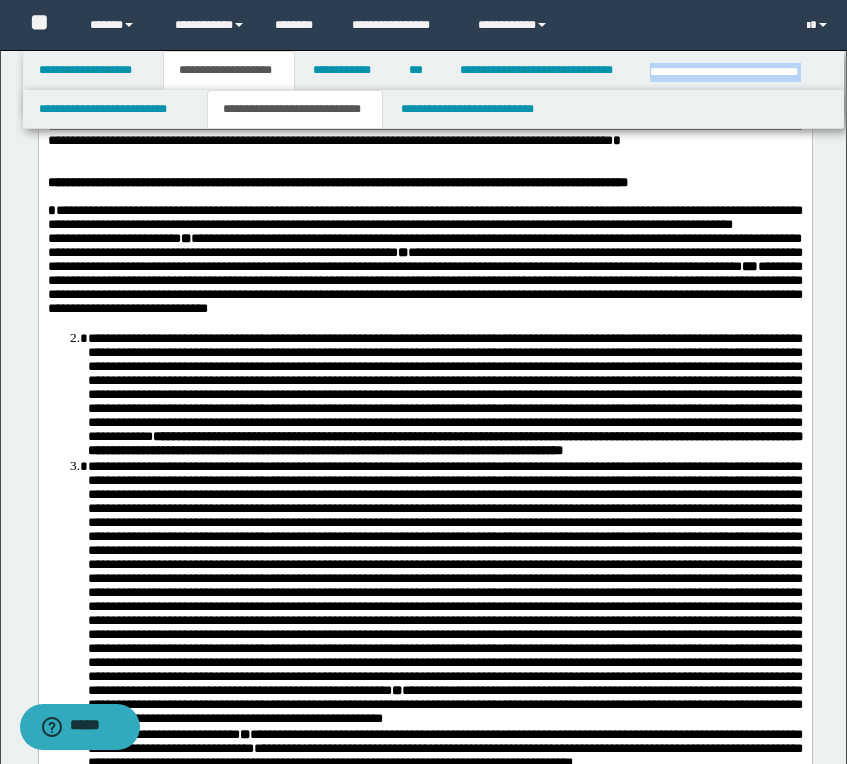 click on "**********" at bounding box center [424, -232] 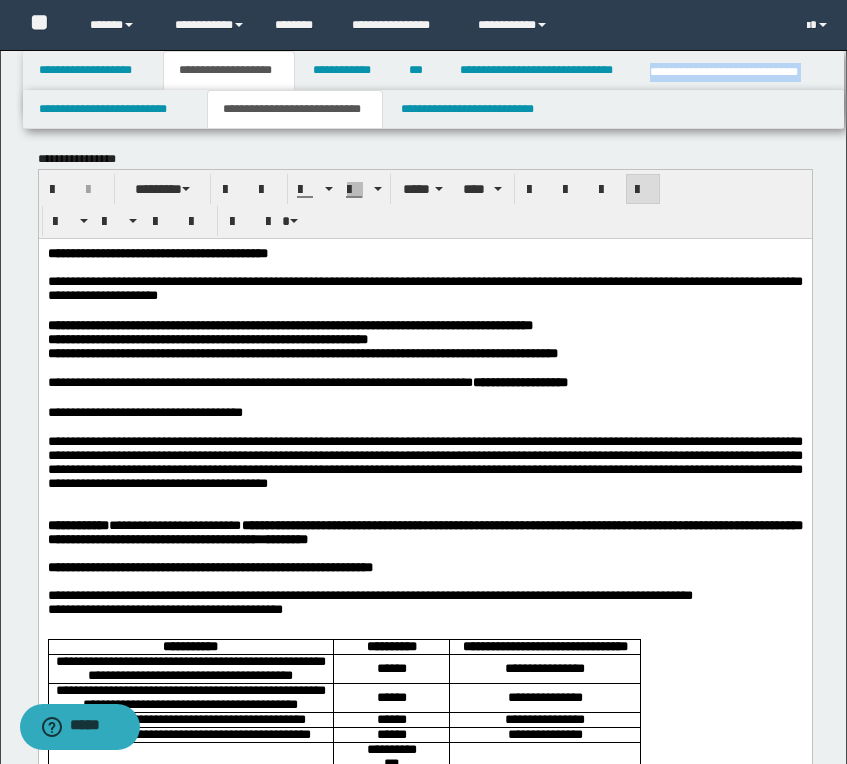 scroll, scrollTop: 0, scrollLeft: 0, axis: both 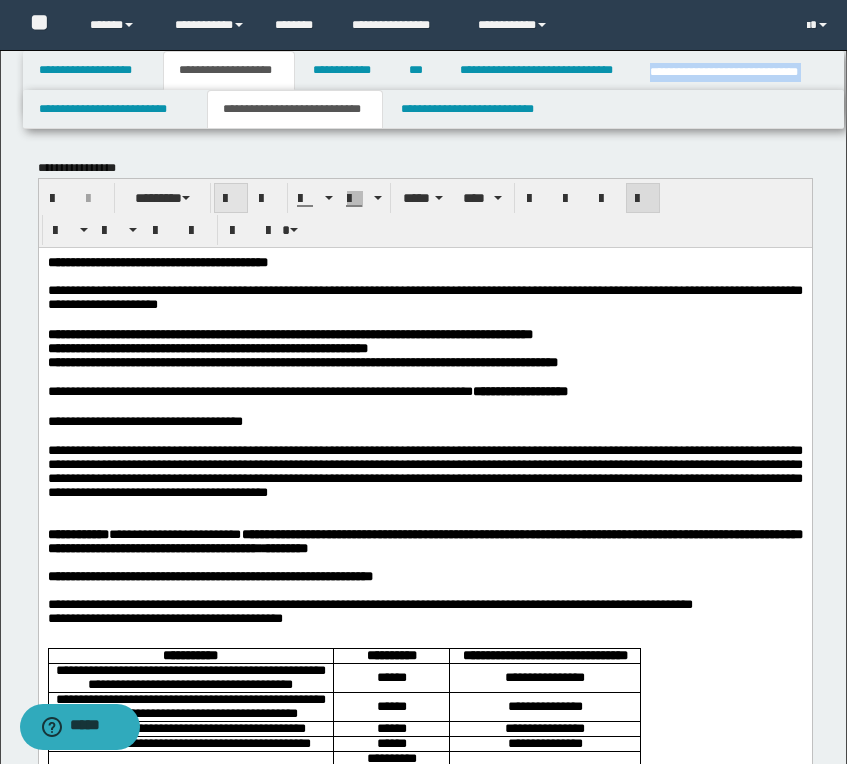 click at bounding box center (231, 199) 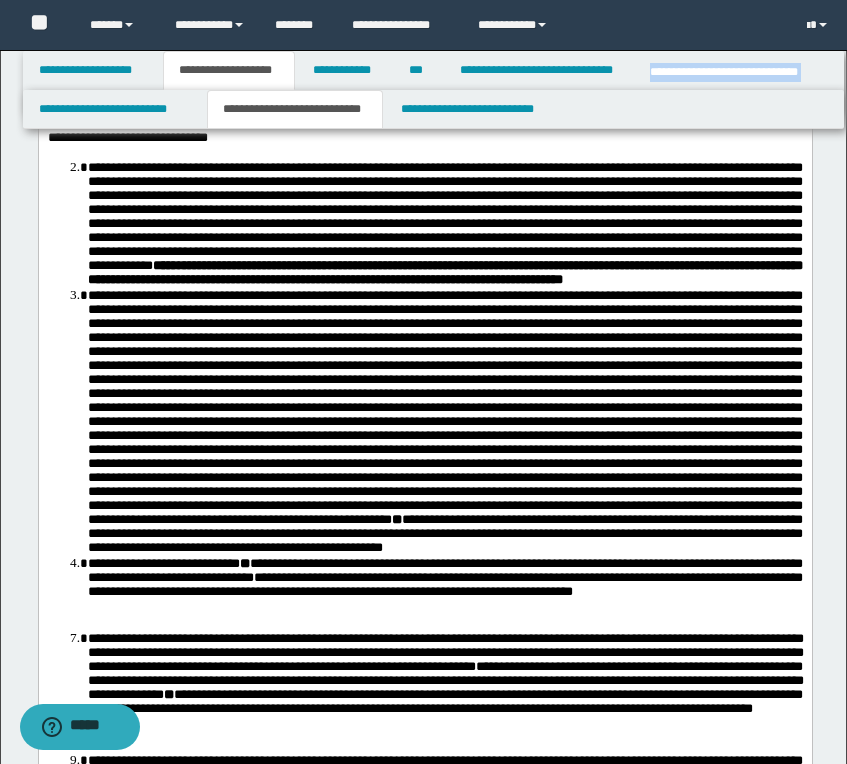 scroll, scrollTop: 2913, scrollLeft: 0, axis: vertical 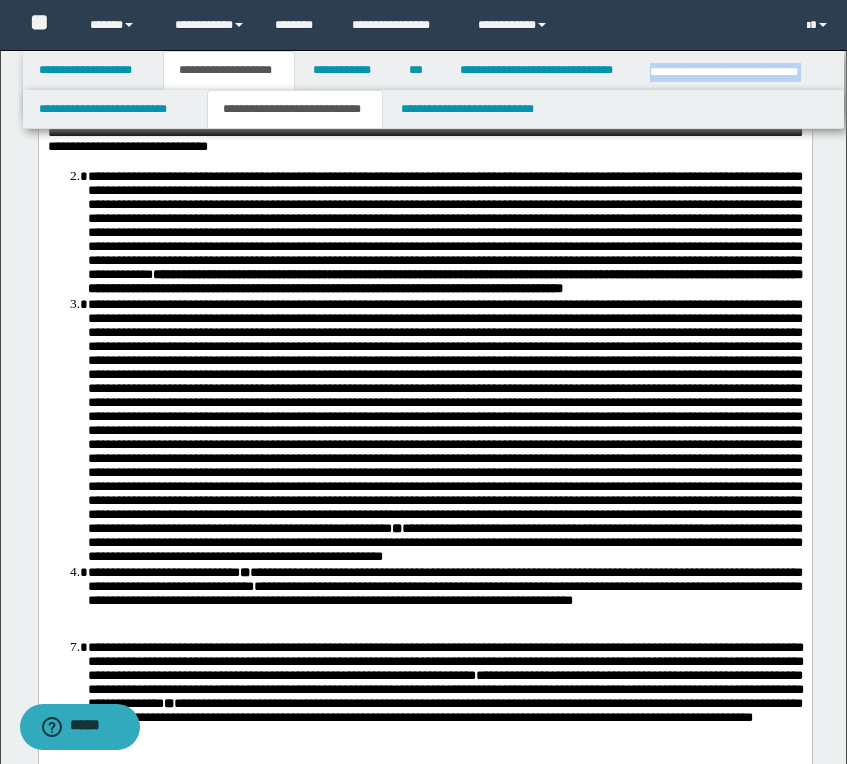 click on "**********" at bounding box center (424, -352) 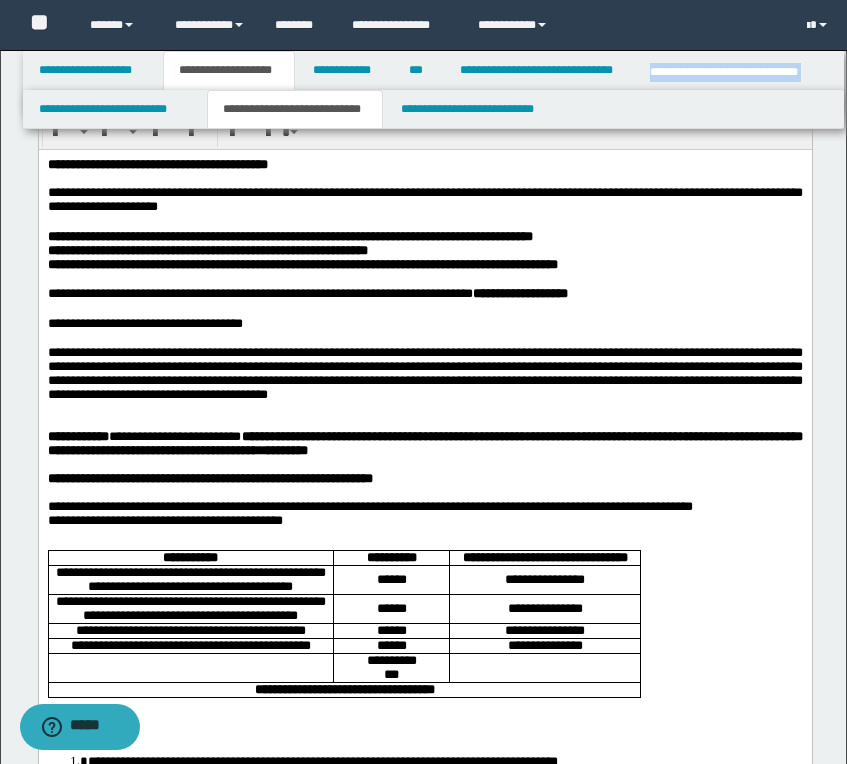 scroll, scrollTop: 44, scrollLeft: 0, axis: vertical 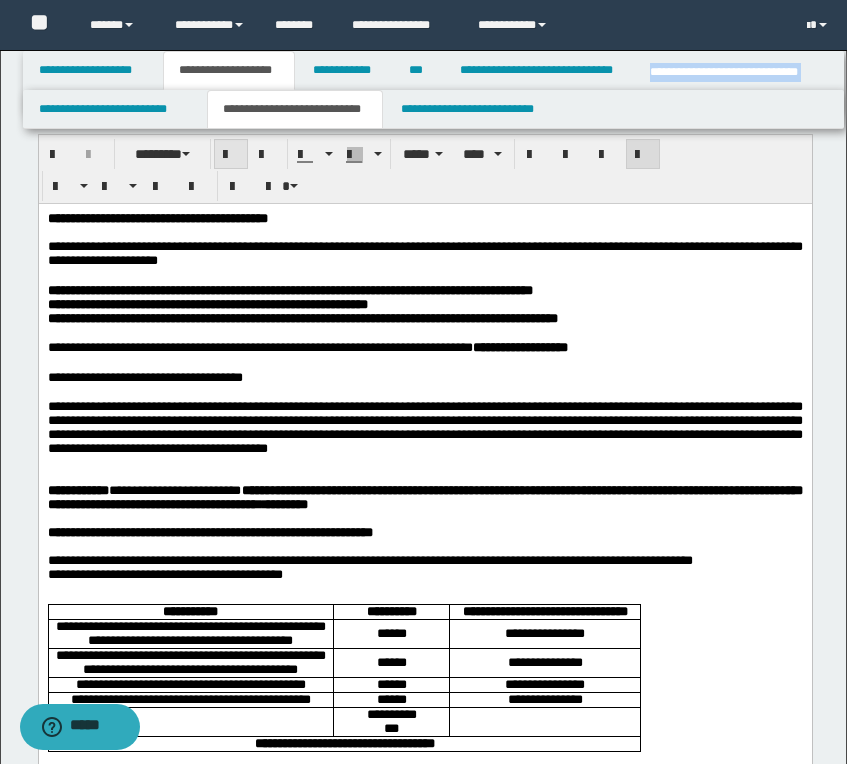 click at bounding box center [231, 155] 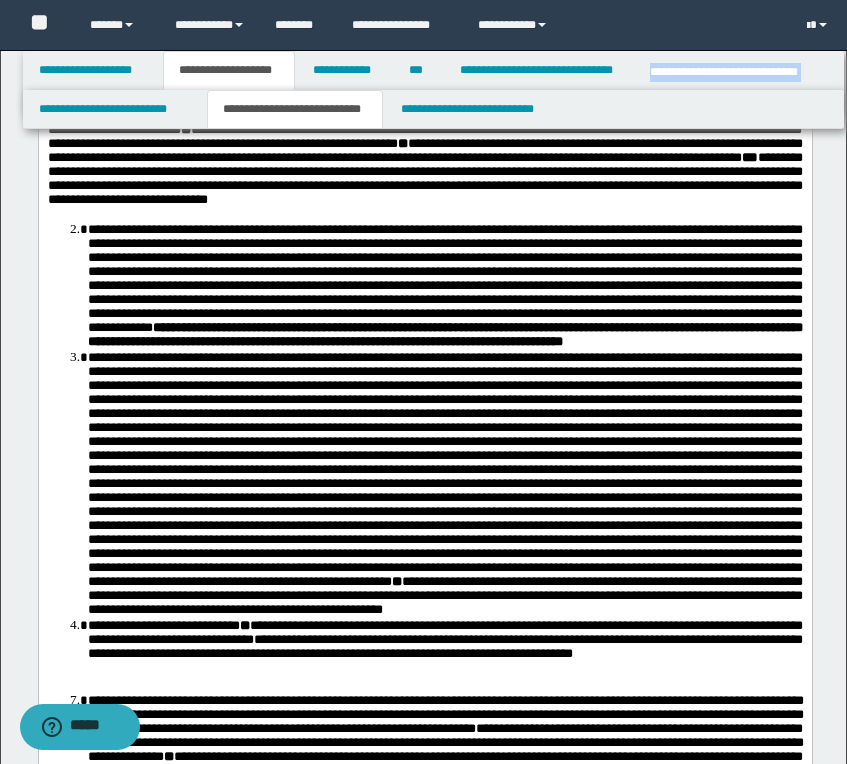 scroll, scrollTop: 2868, scrollLeft: 0, axis: vertical 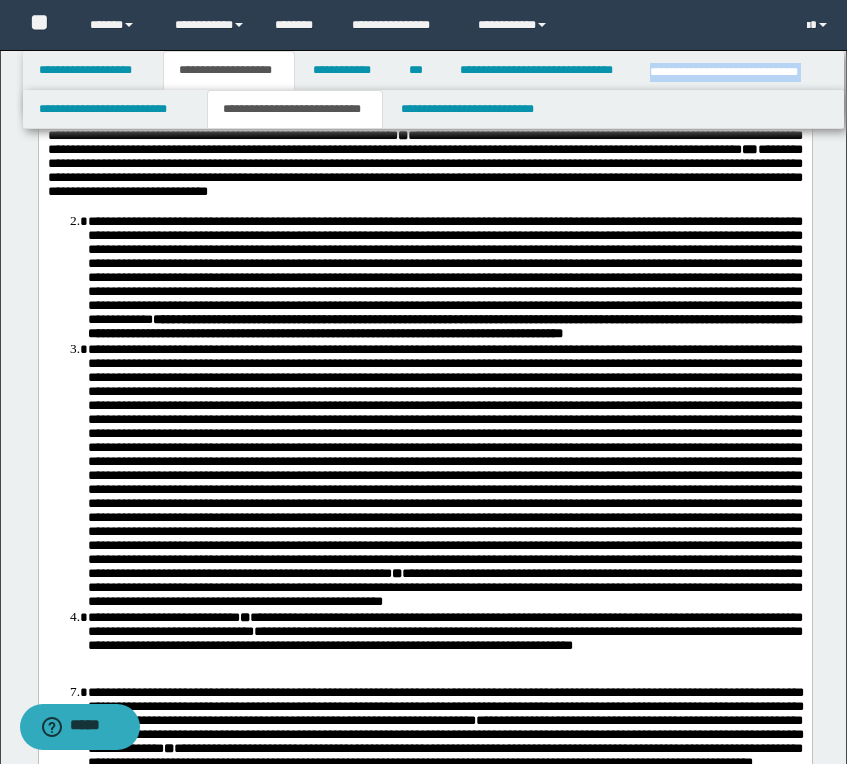 click on "**********" at bounding box center (424, -307) 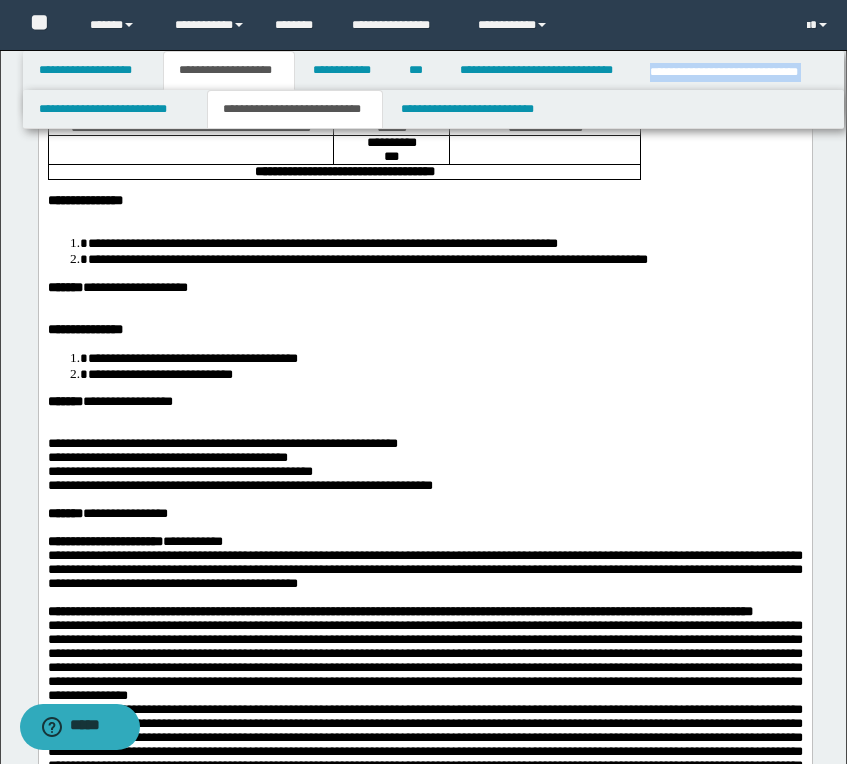 scroll, scrollTop: 375, scrollLeft: 0, axis: vertical 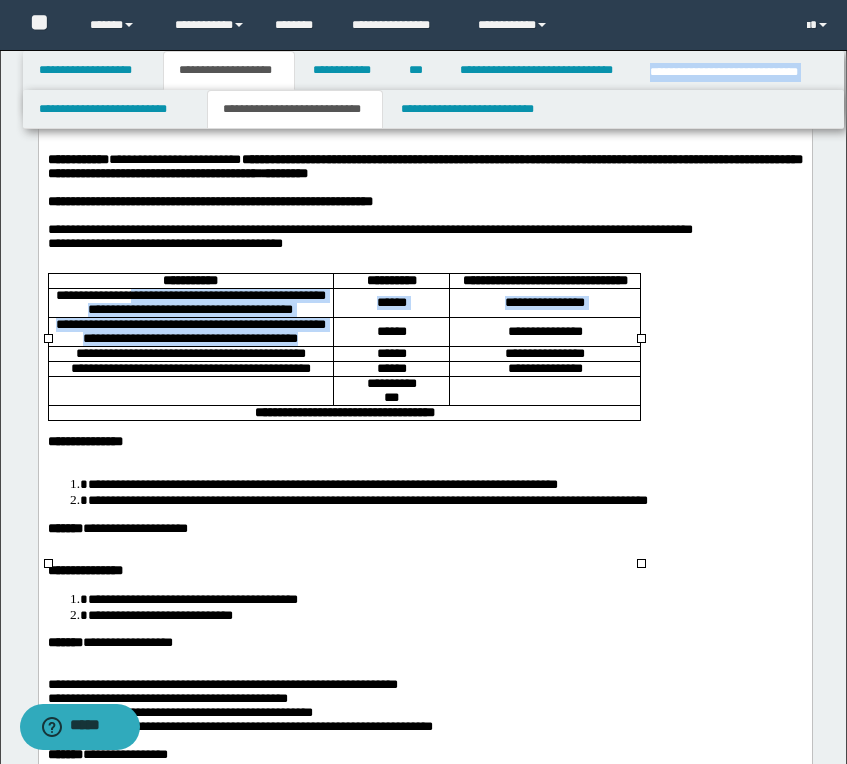 drag, startPoint x: 157, startPoint y: 377, endPoint x: 256, endPoint y: 459, distance: 128.5496 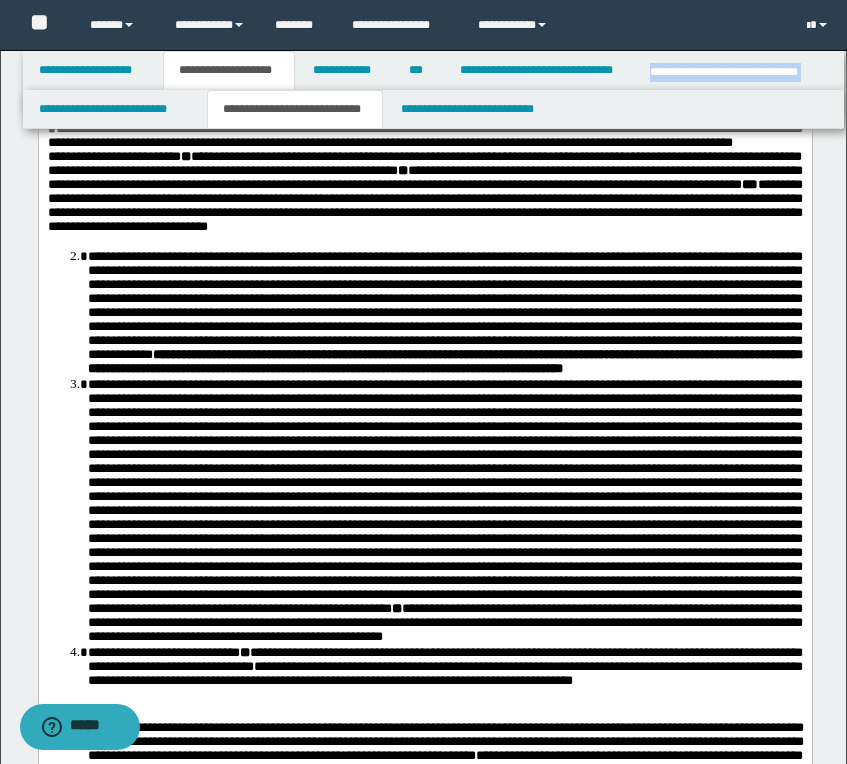 scroll, scrollTop: 2851, scrollLeft: 0, axis: vertical 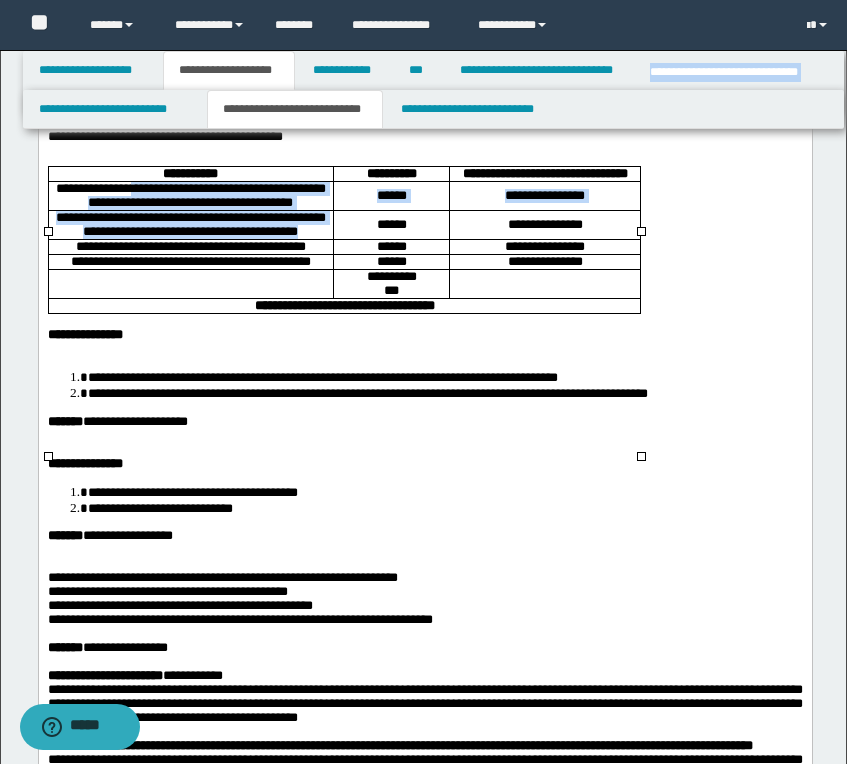 click on "**********" at bounding box center [190, 196] 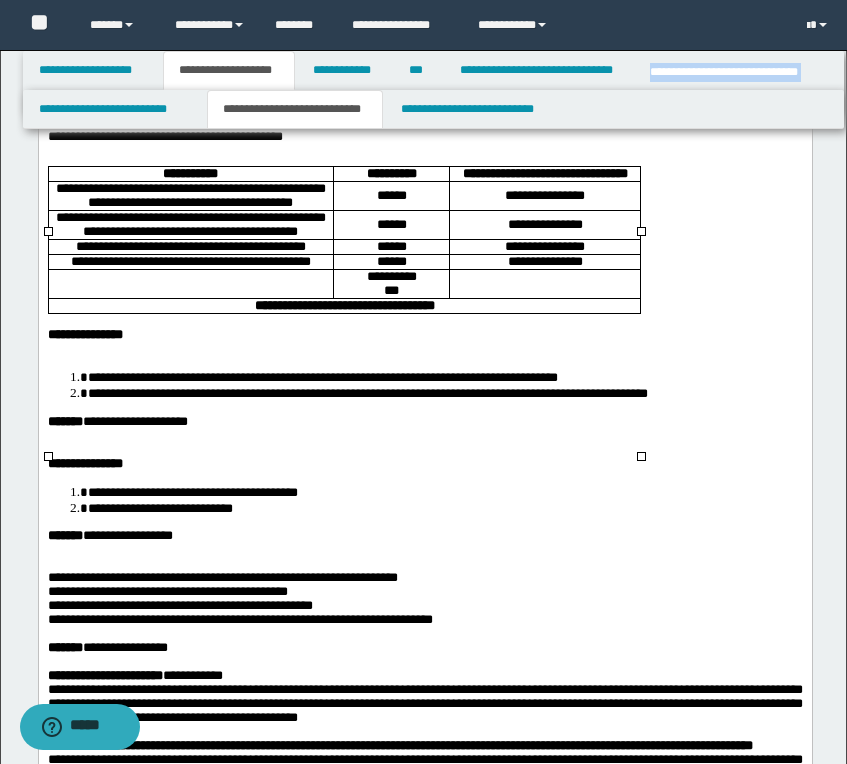 click on "**********" at bounding box center [190, 225] 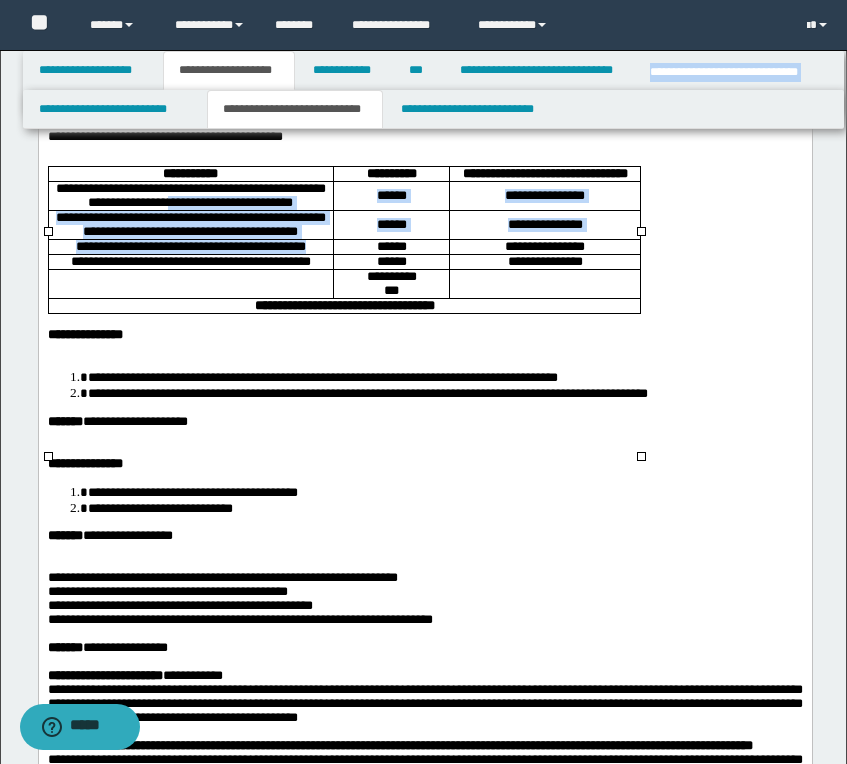 drag, startPoint x: 324, startPoint y: 368, endPoint x: 266, endPoint y: 291, distance: 96.40021 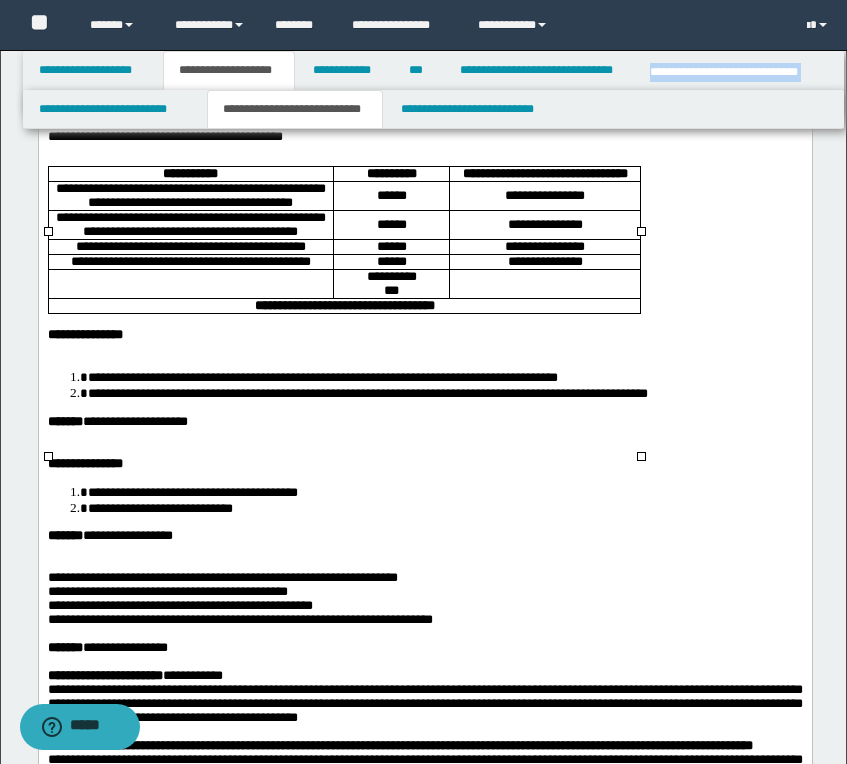click on "******" at bounding box center [391, 246] 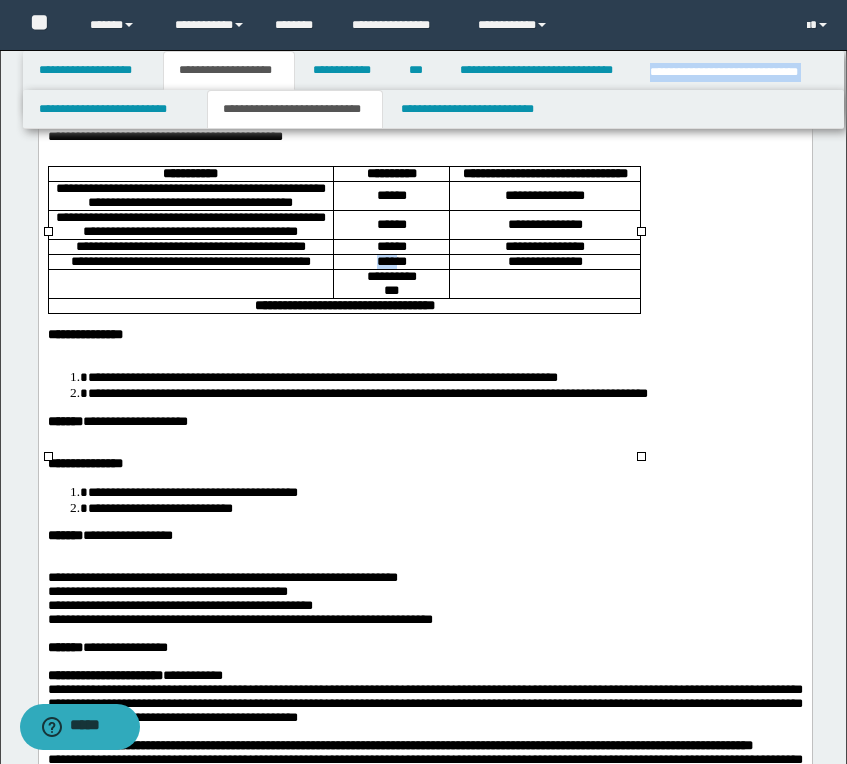 drag, startPoint x: 396, startPoint y: 393, endPoint x: 367, endPoint y: 395, distance: 29.068884 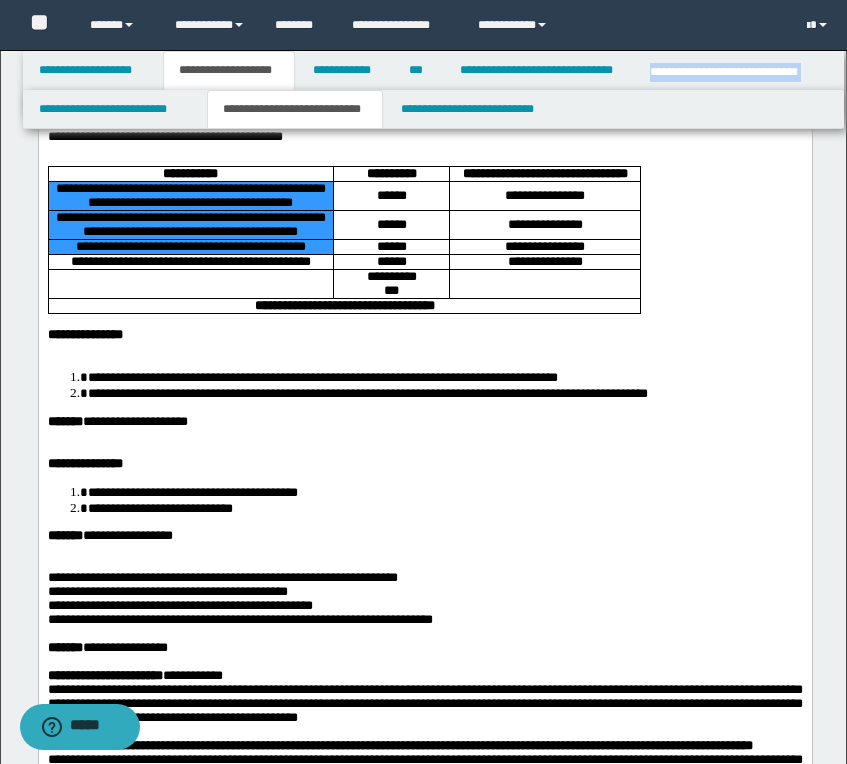 drag, startPoint x: 236, startPoint y: 275, endPoint x: 316, endPoint y: 365, distance: 120.41595 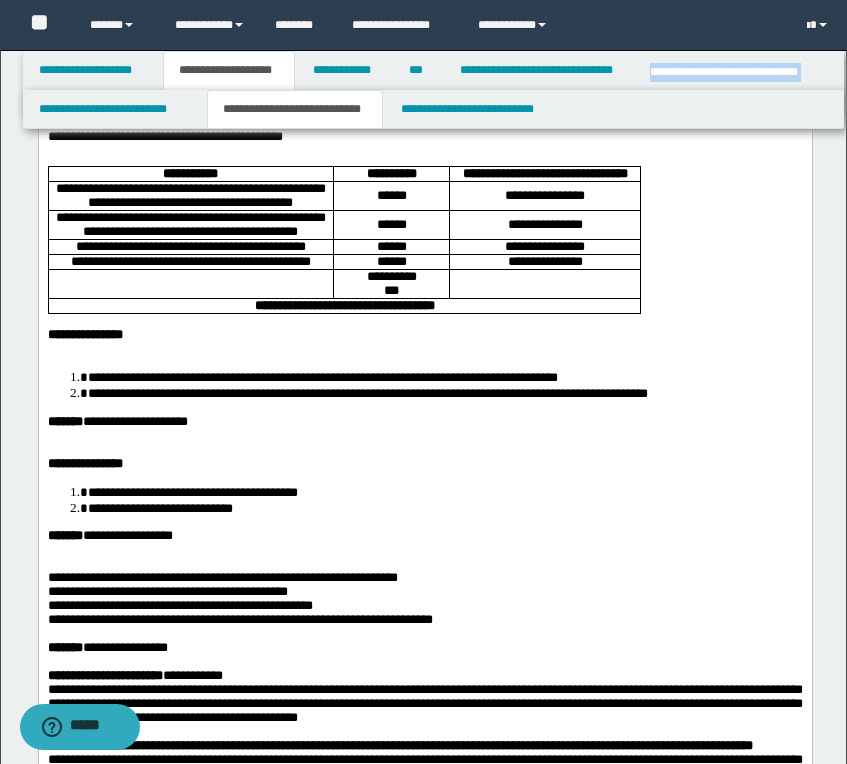 click on "**********" at bounding box center [424, 2946] 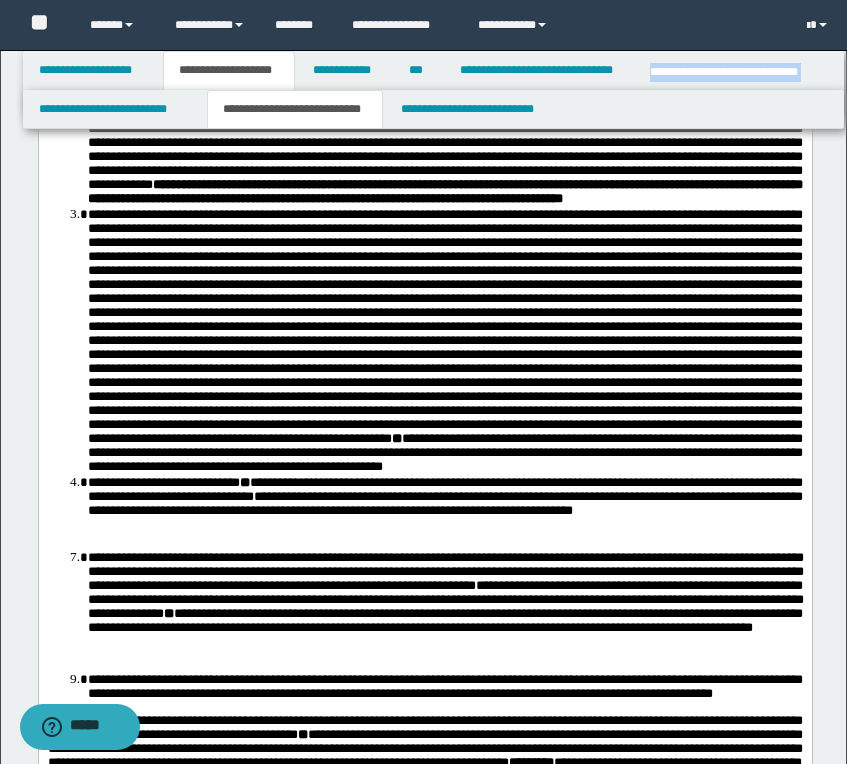 scroll, scrollTop: 2913, scrollLeft: 0, axis: vertical 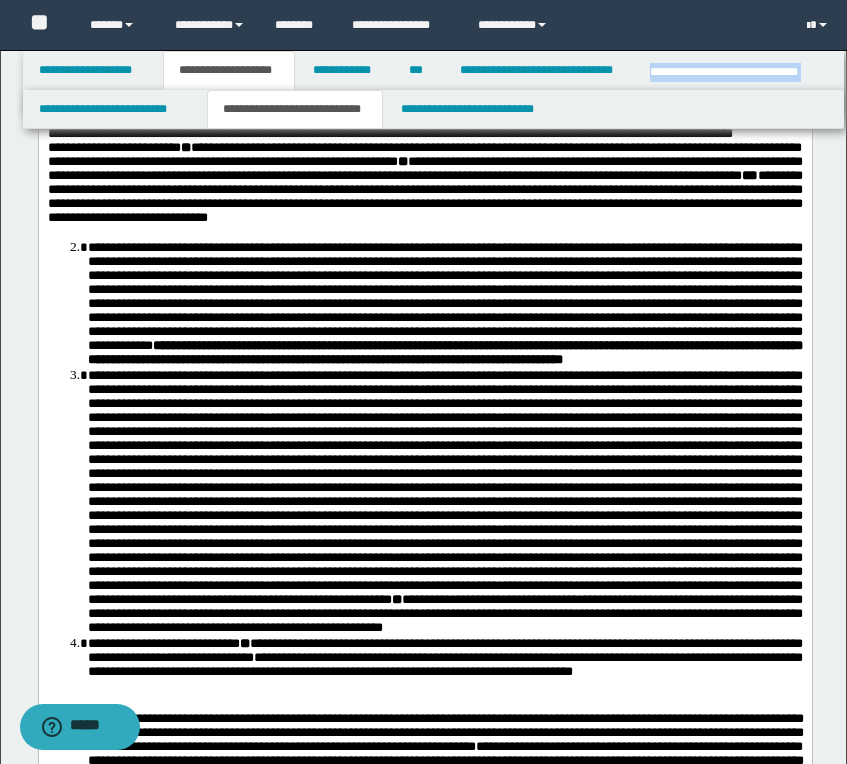 click on "**********" at bounding box center [424, -251] 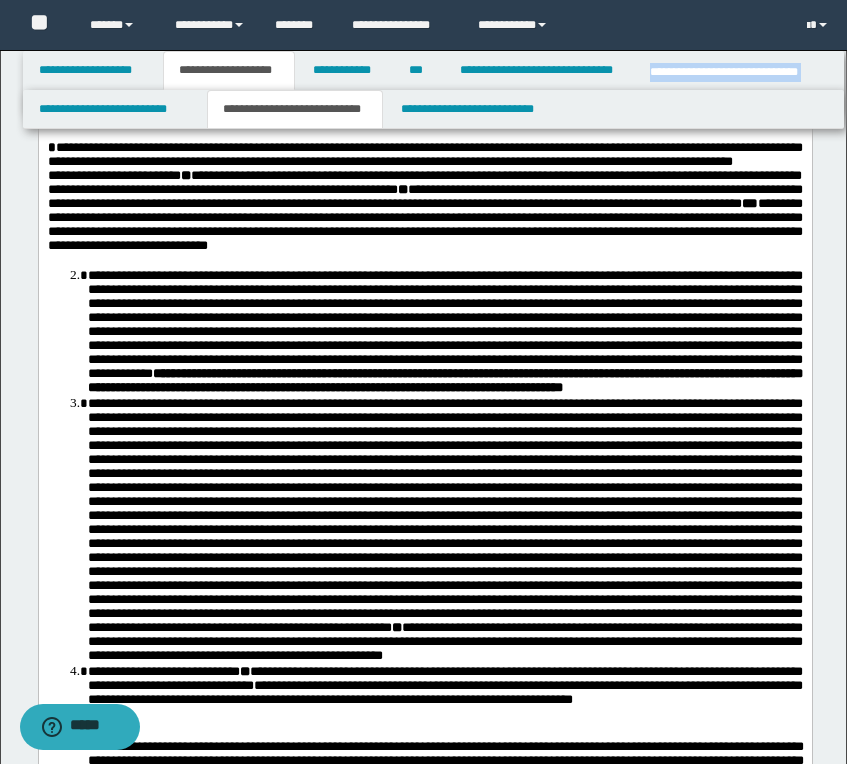 click on "***" at bounding box center [424, -223] 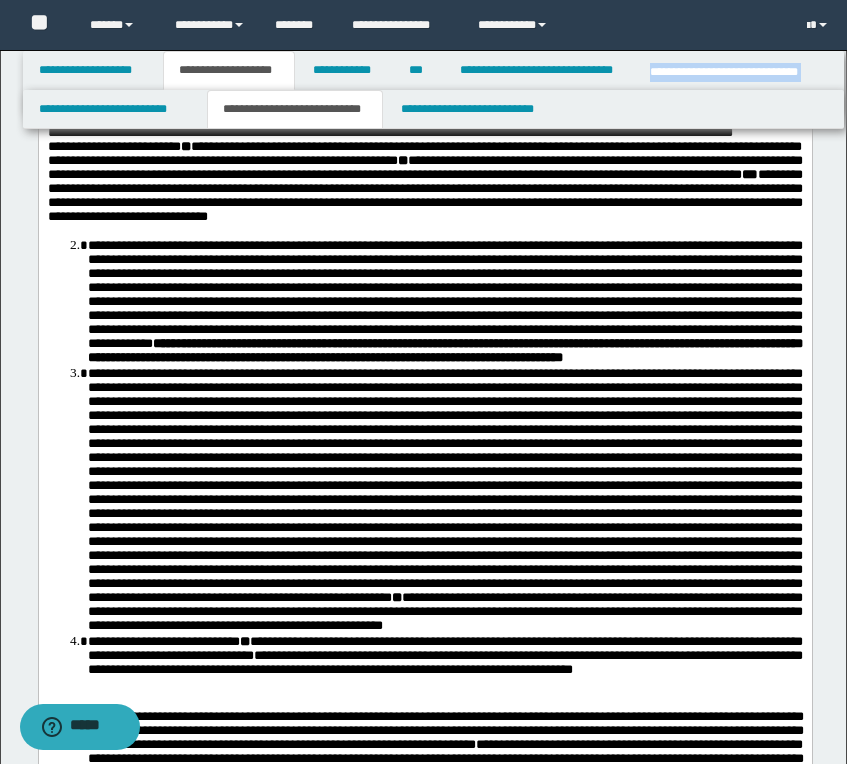 click on "**********" at bounding box center [424, -196] 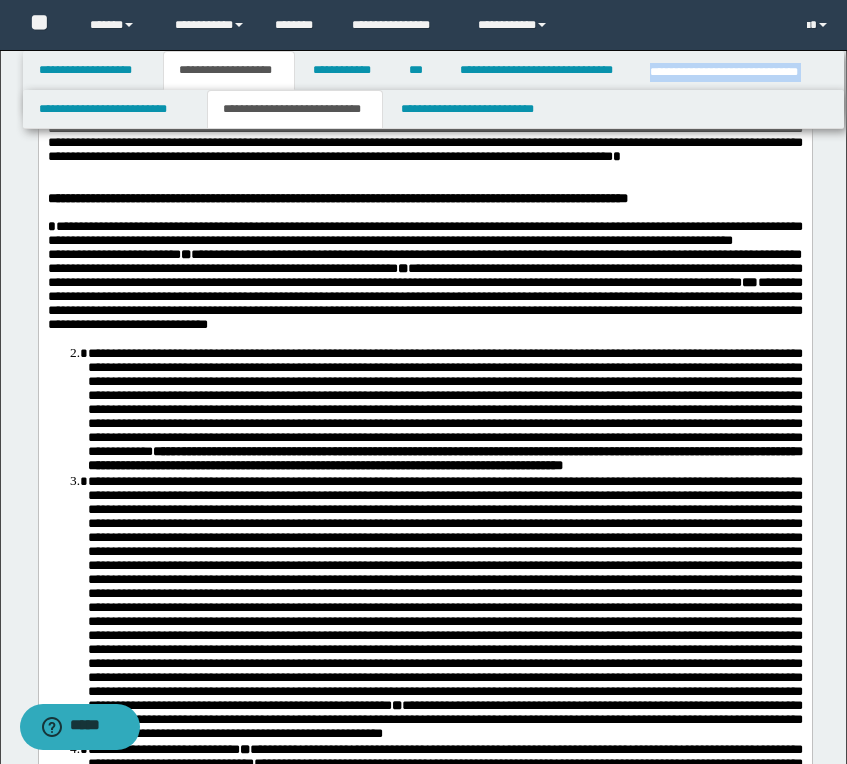 scroll, scrollTop: 2743, scrollLeft: 0, axis: vertical 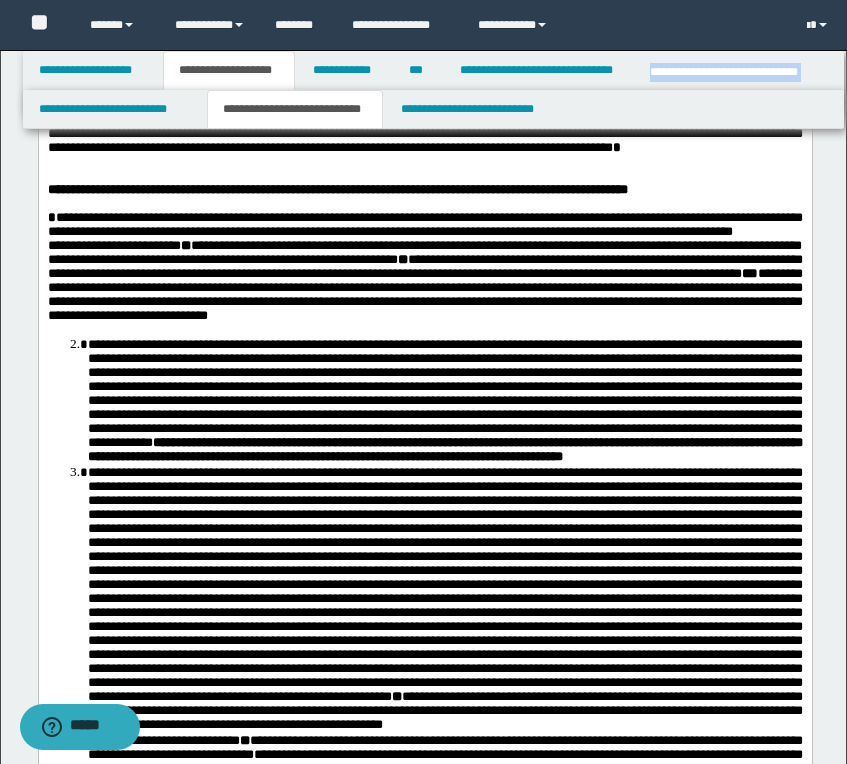 drag, startPoint x: 390, startPoint y: 224, endPoint x: 409, endPoint y: 263, distance: 43.382023 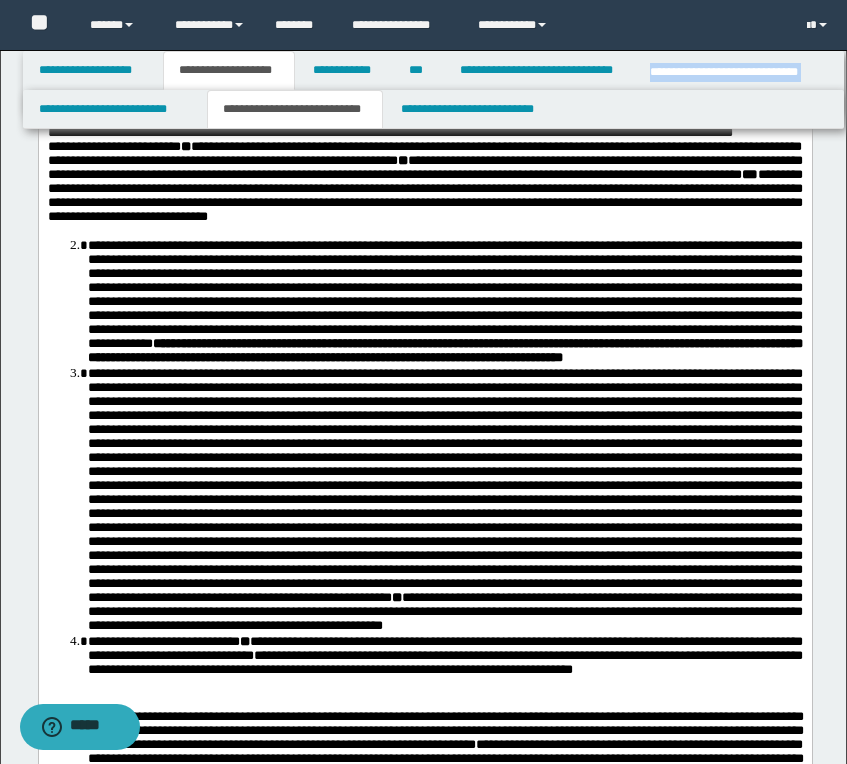 scroll, scrollTop: 2886, scrollLeft: 0, axis: vertical 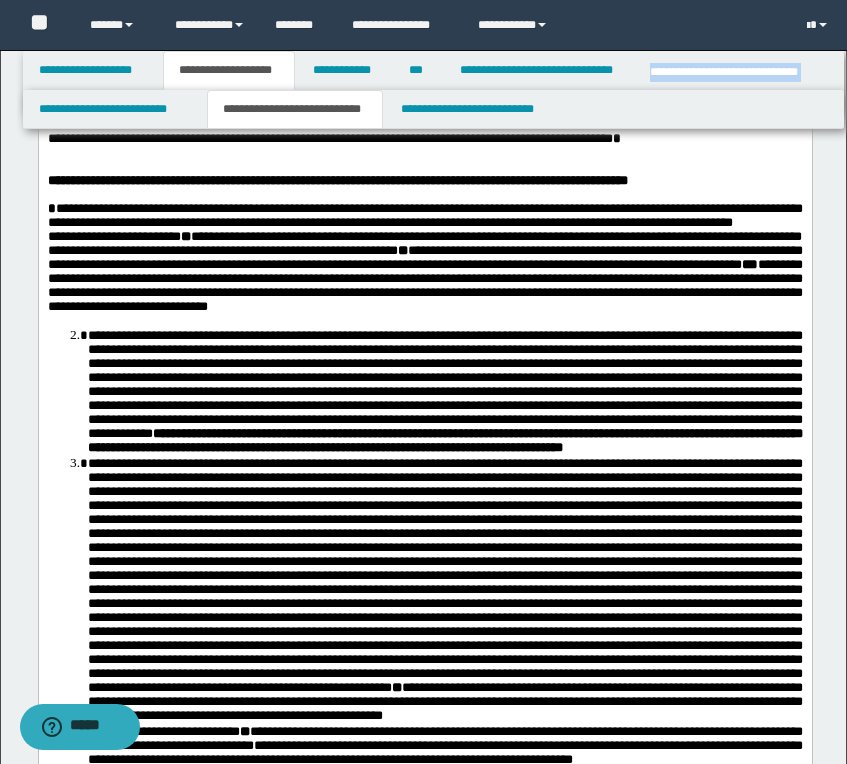 click on "**********" at bounding box center [424, -314] 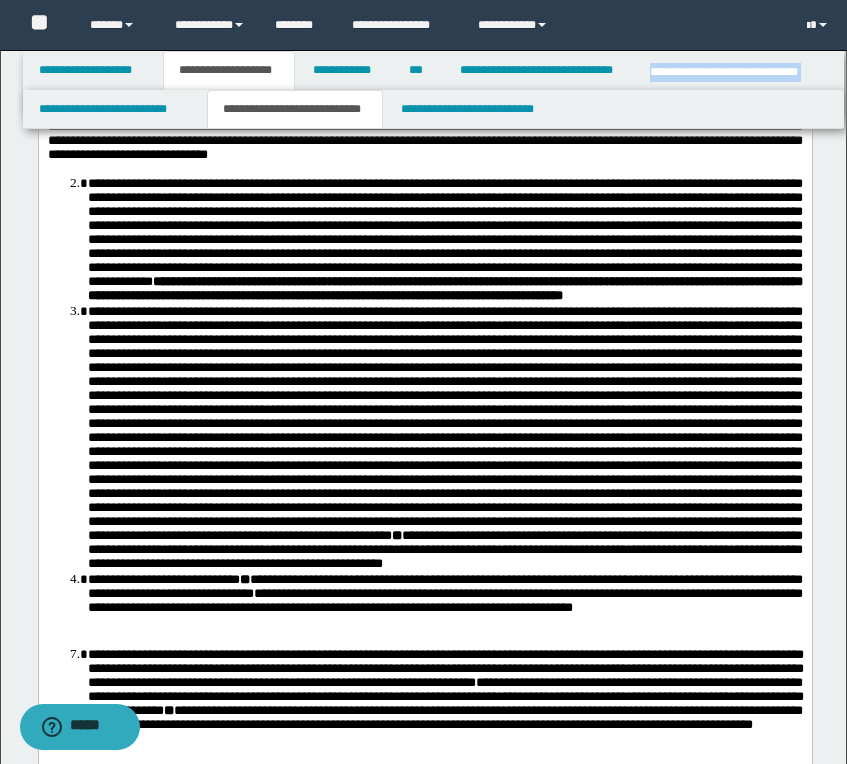 scroll, scrollTop: 2895, scrollLeft: 0, axis: vertical 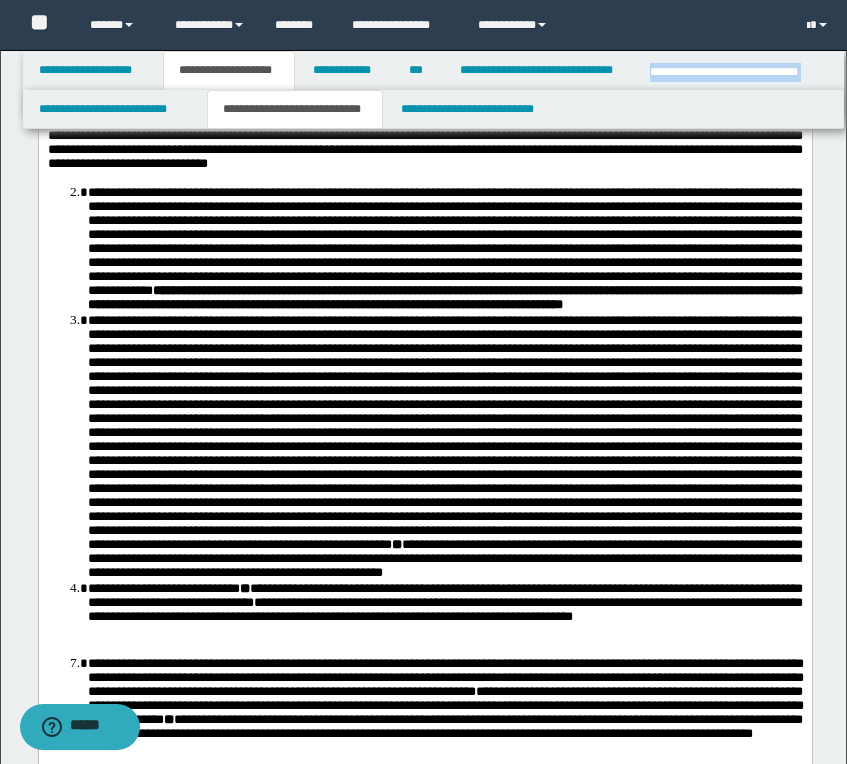 drag, startPoint x: 119, startPoint y: 383, endPoint x: 120, endPoint y: 398, distance: 15.033297 